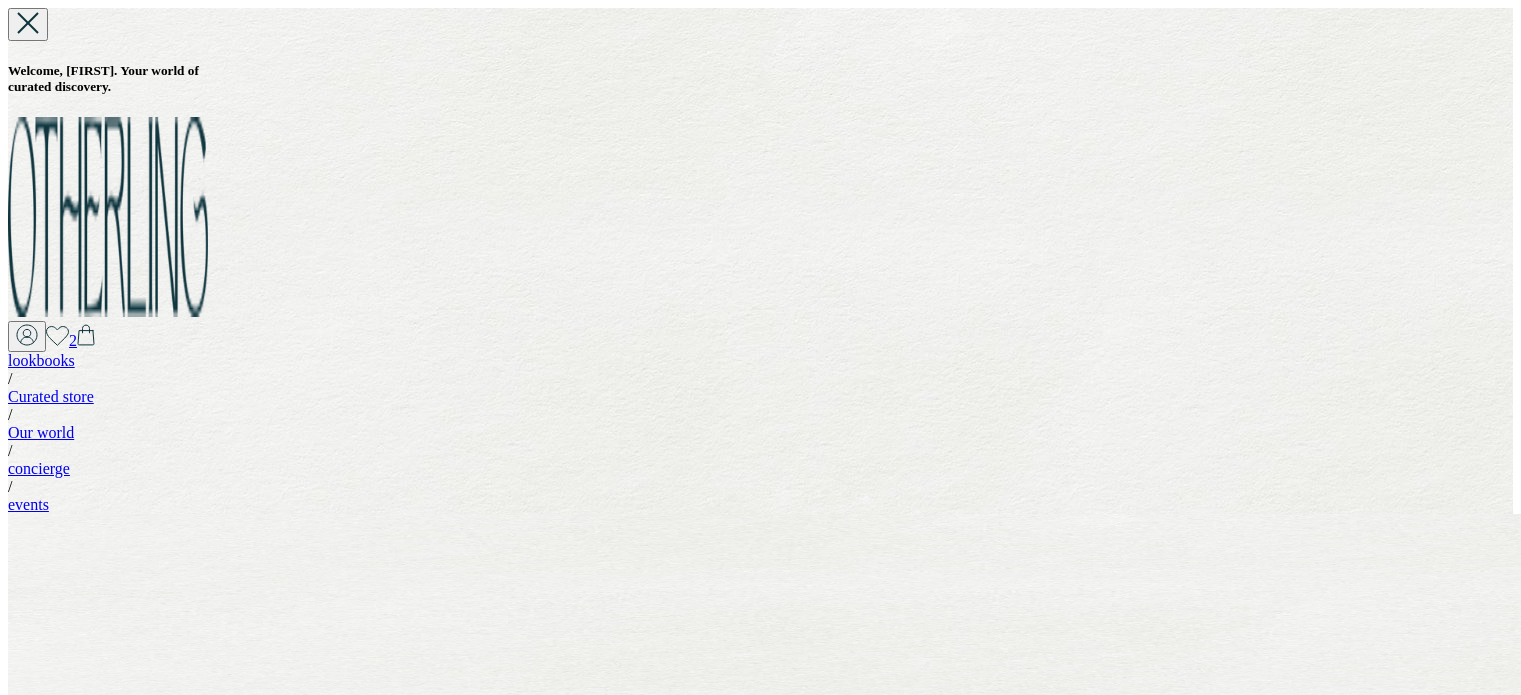 scroll, scrollTop: 596, scrollLeft: 0, axis: vertical 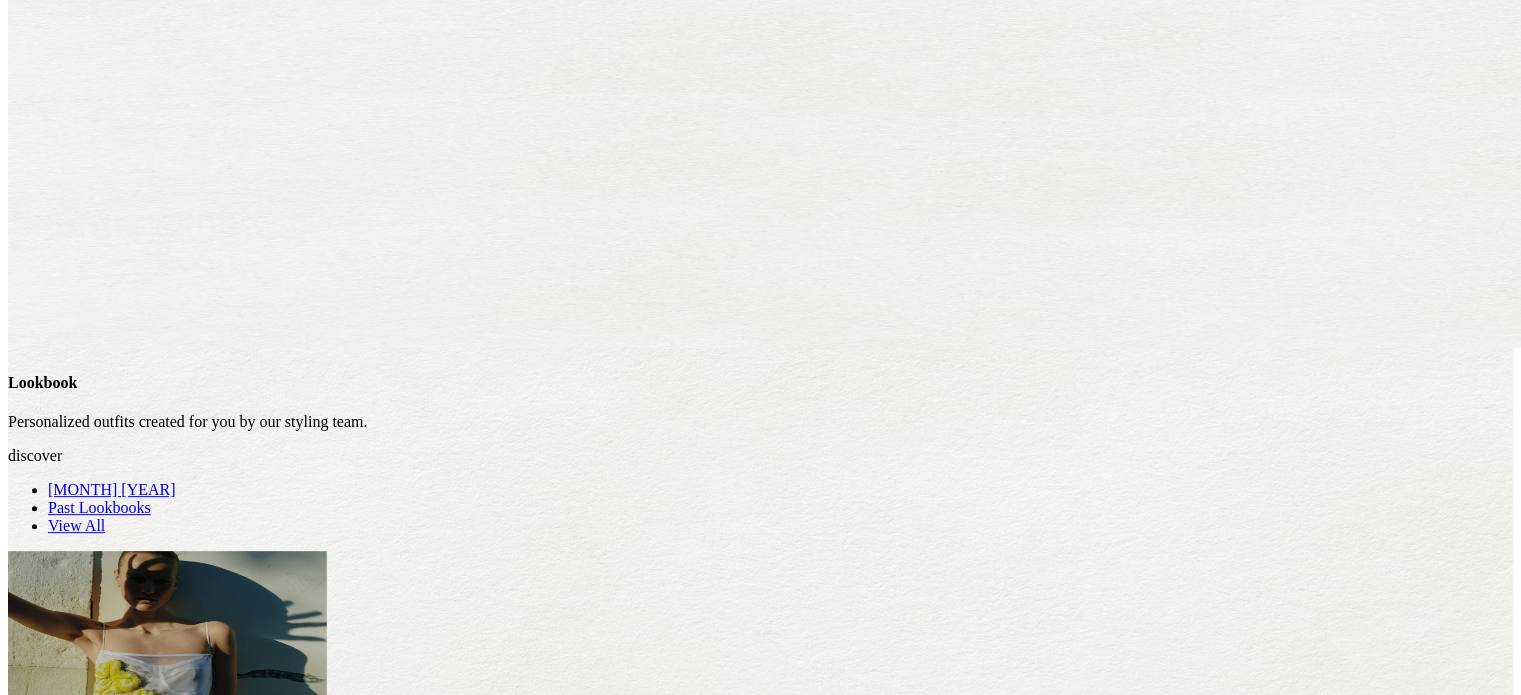 click on "Past Lookbooks" at bounding box center (99, 507) 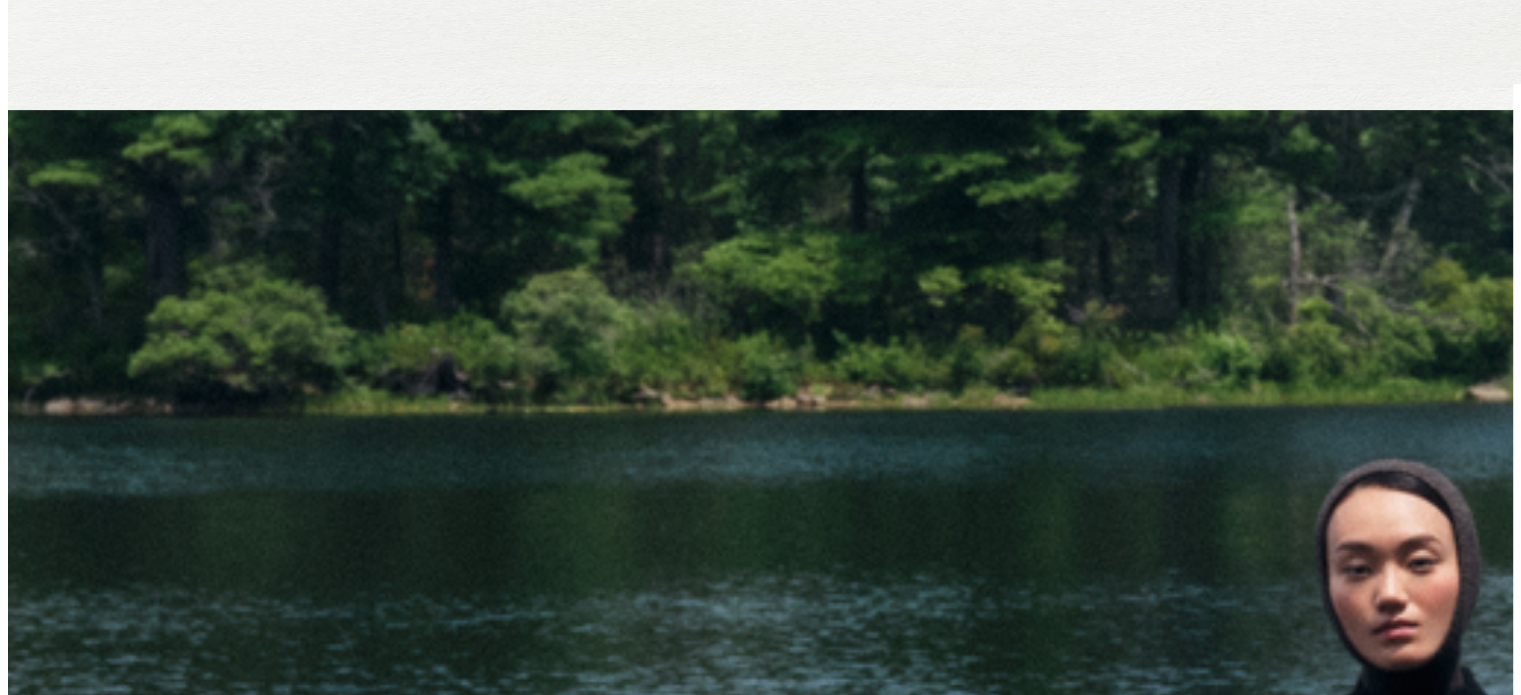scroll, scrollTop: 751, scrollLeft: 0, axis: vertical 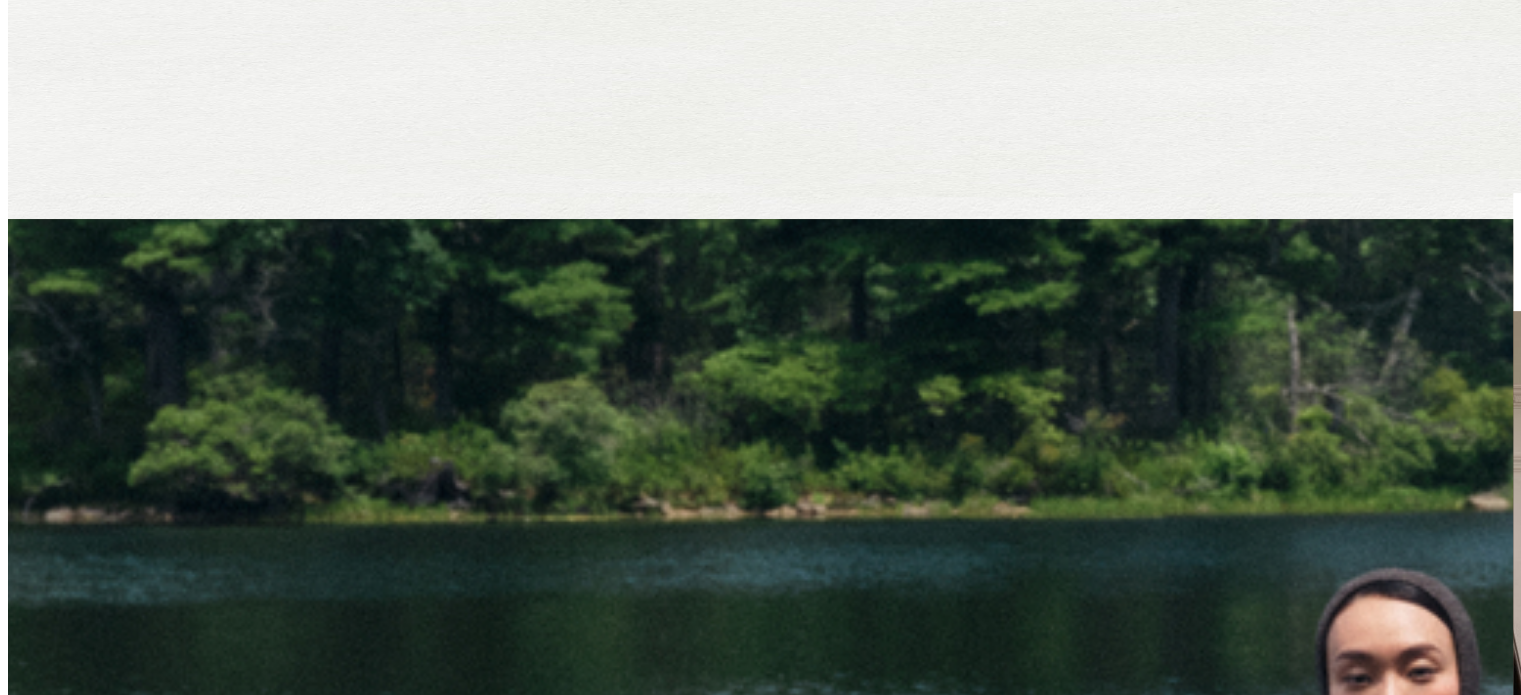 click on "Explore Looks" at bounding box center (55, 1497) 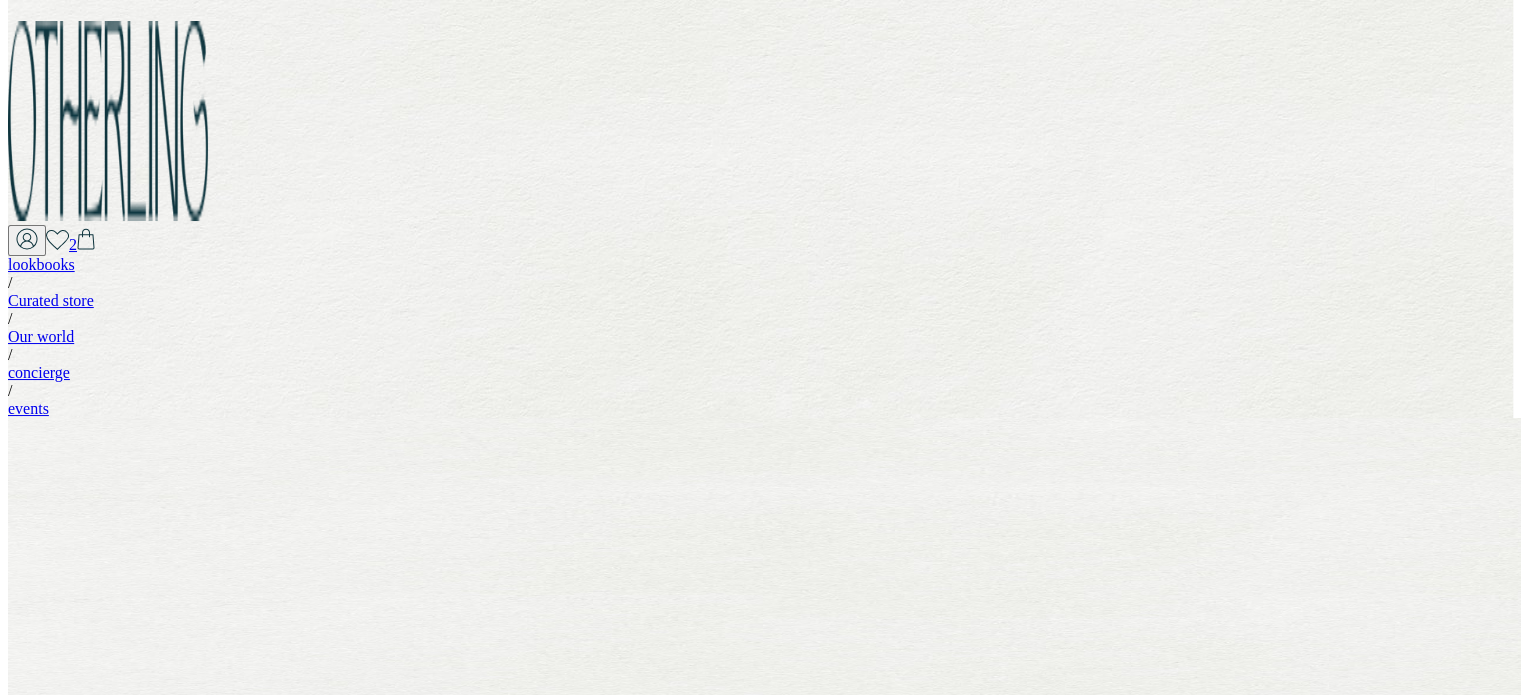 scroll, scrollTop: 98, scrollLeft: 0, axis: vertical 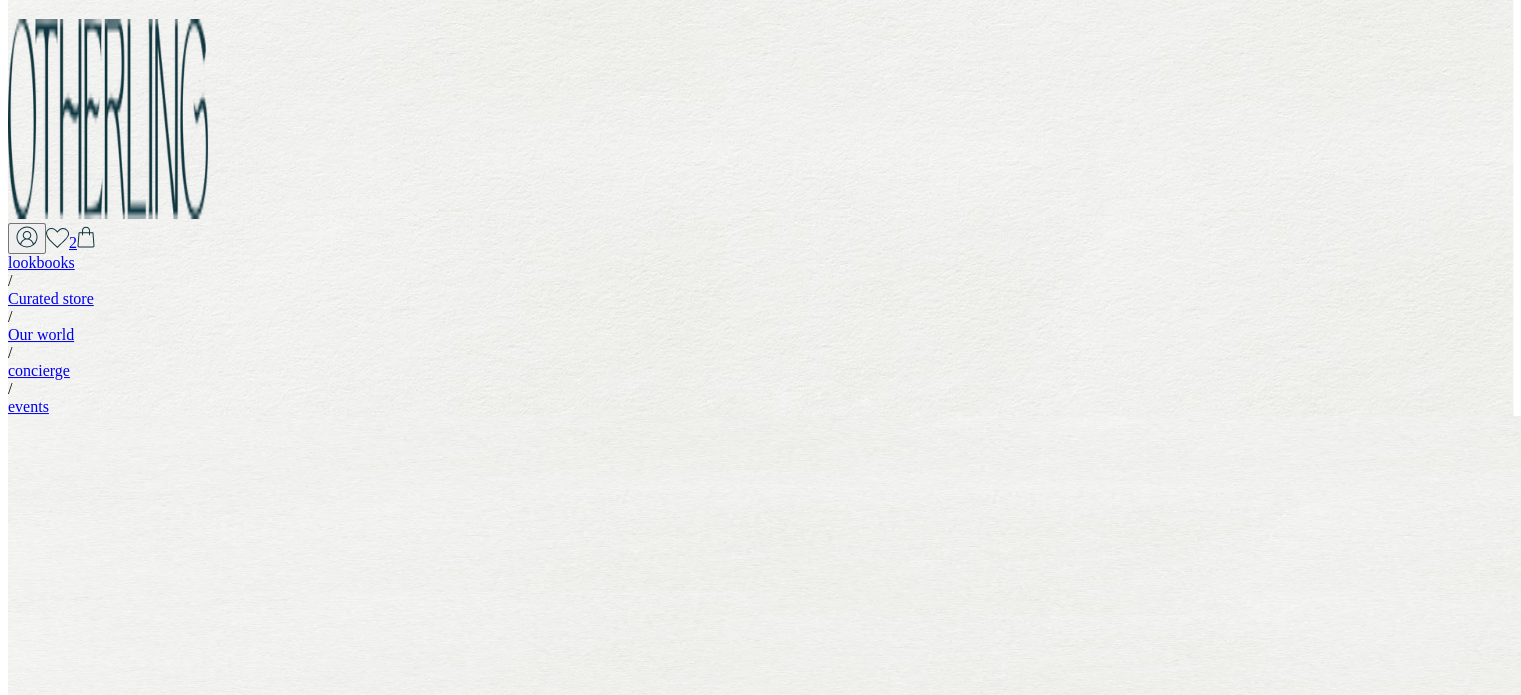 click on "Overall Styling Guidance" at bounding box center [193, 3771] 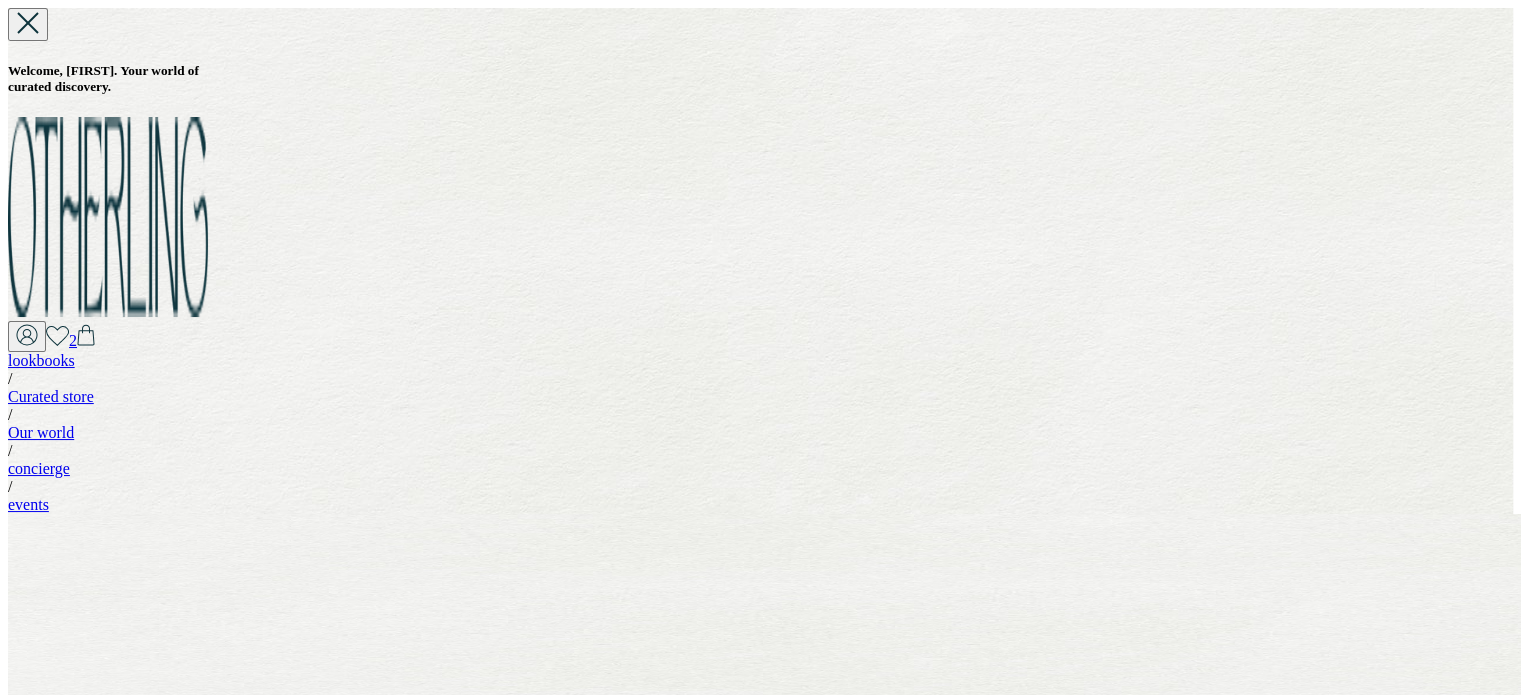 scroll, scrollTop: 52, scrollLeft: 0, axis: vertical 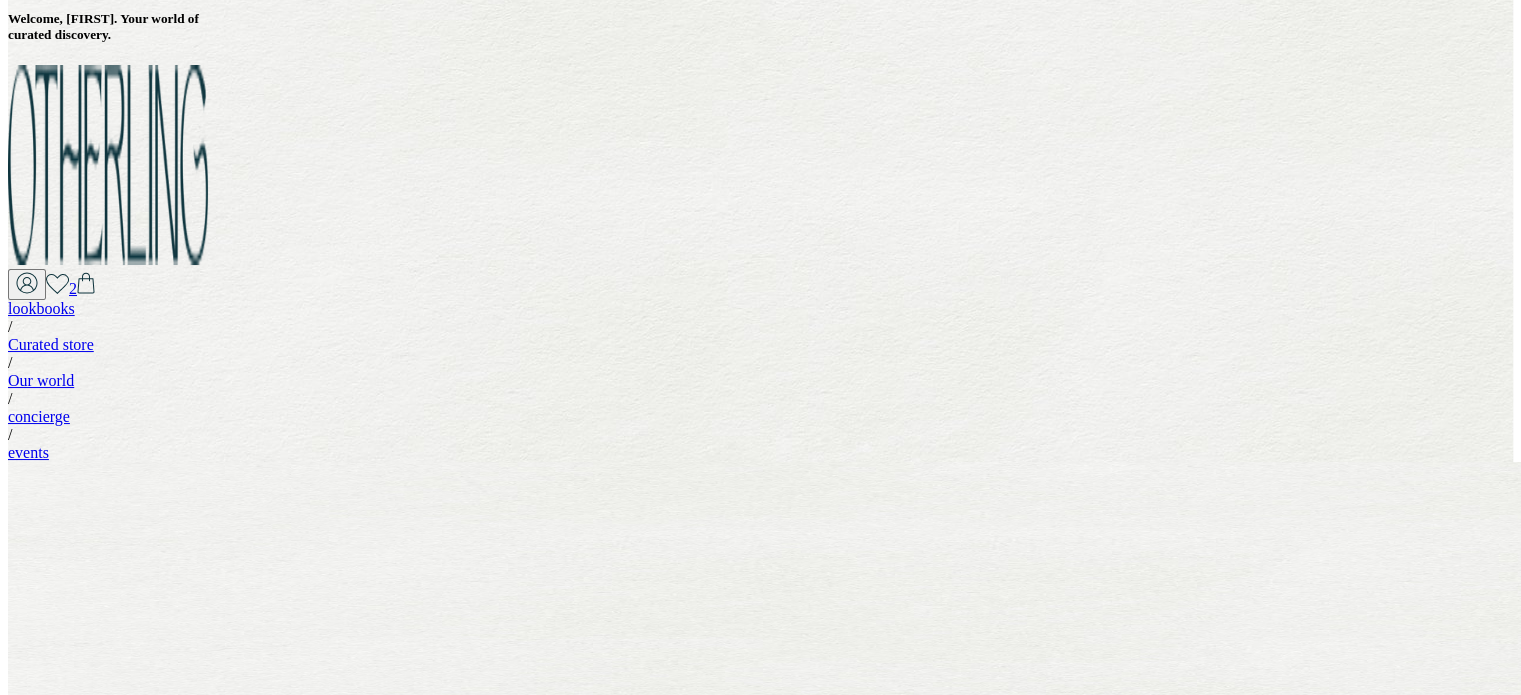 click on "Overall Styling Guidance" at bounding box center (193, 1025) 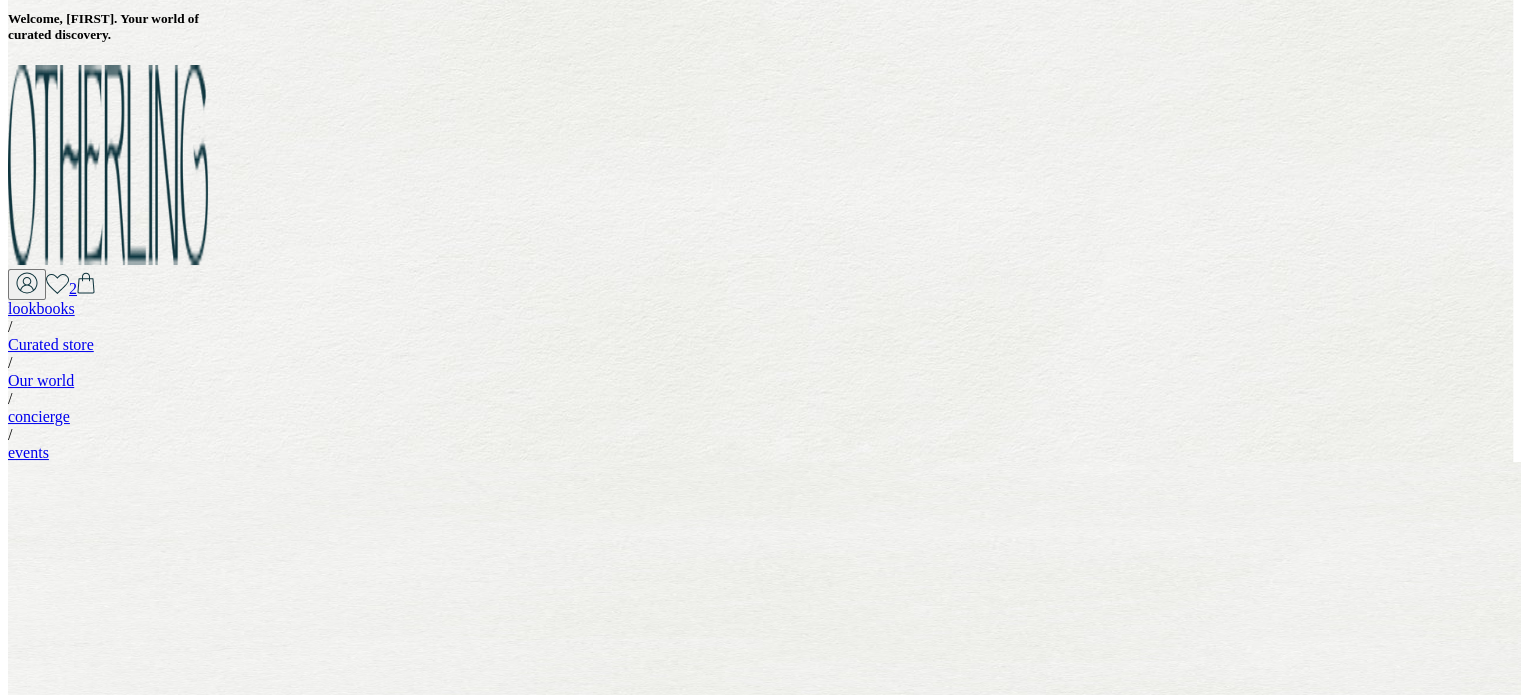 click on "[MONTH] [YEAR]" at bounding box center [112, 1033] 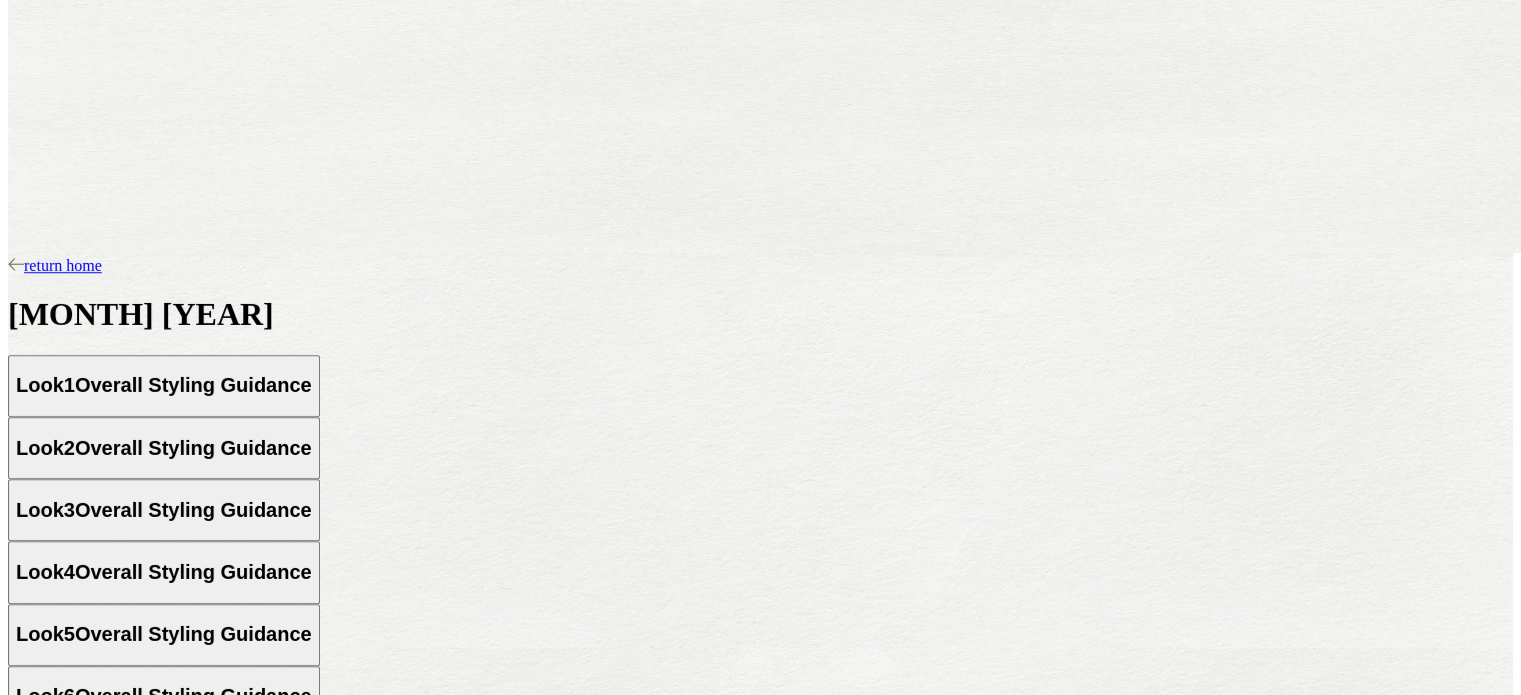 scroll, scrollTop: 882, scrollLeft: 0, axis: vertical 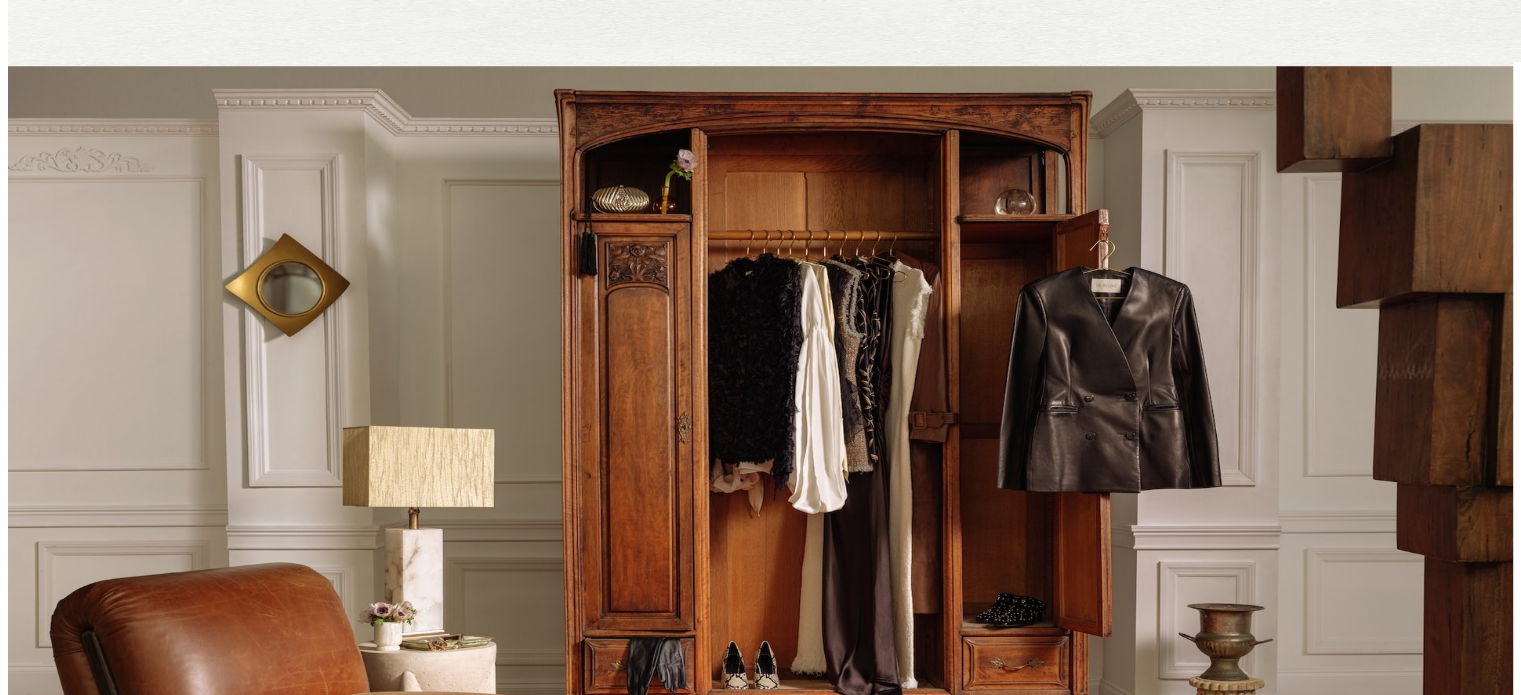 click on "Account" at bounding box center [35, 965] 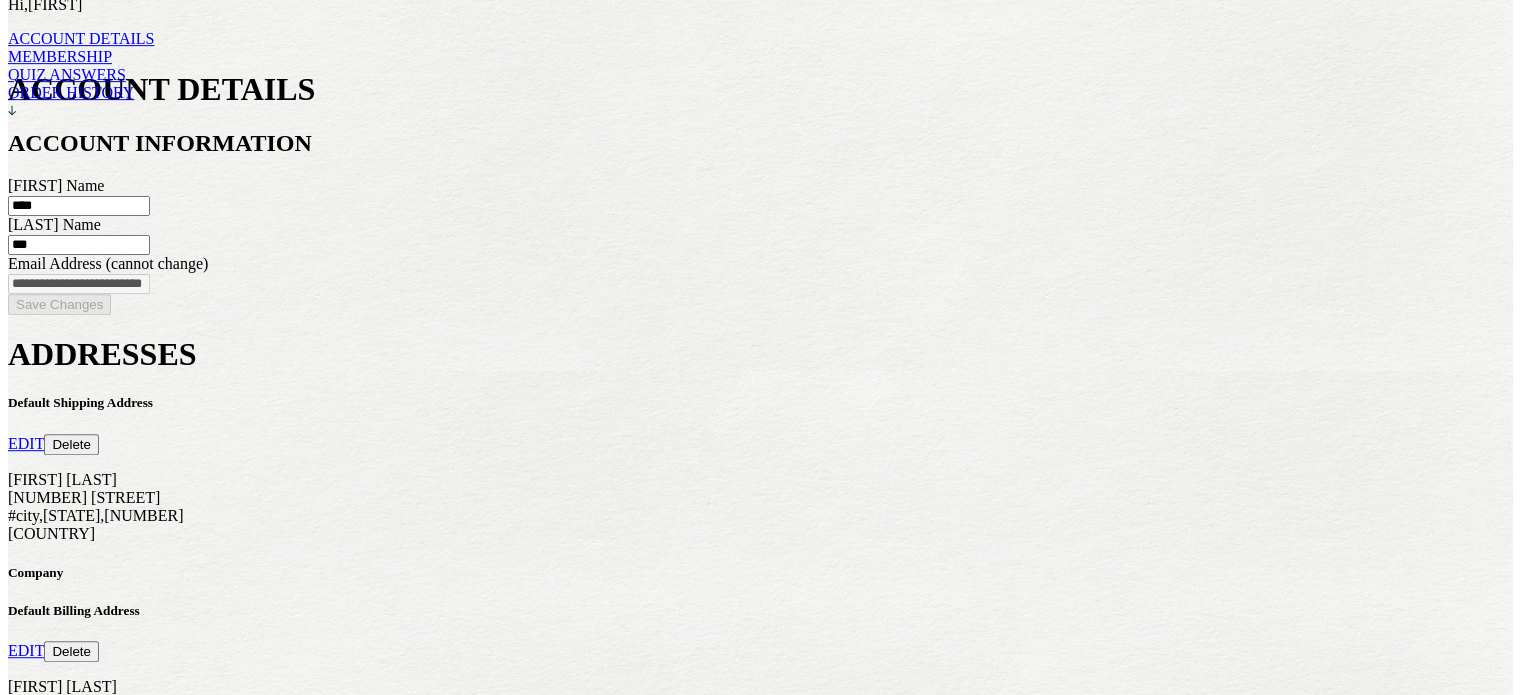scroll, scrollTop: 0, scrollLeft: 0, axis: both 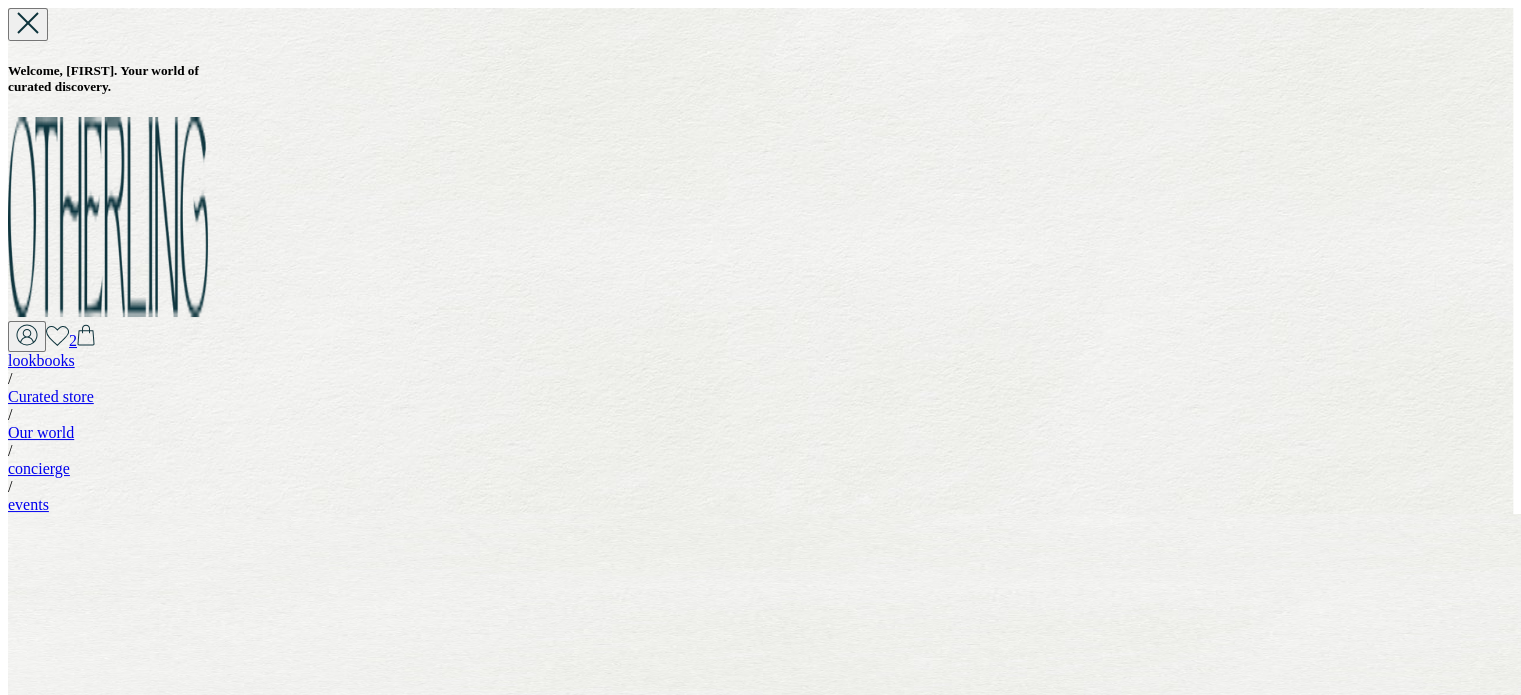 click on "MEMBERSHIP" at bounding box center [60, 1024] 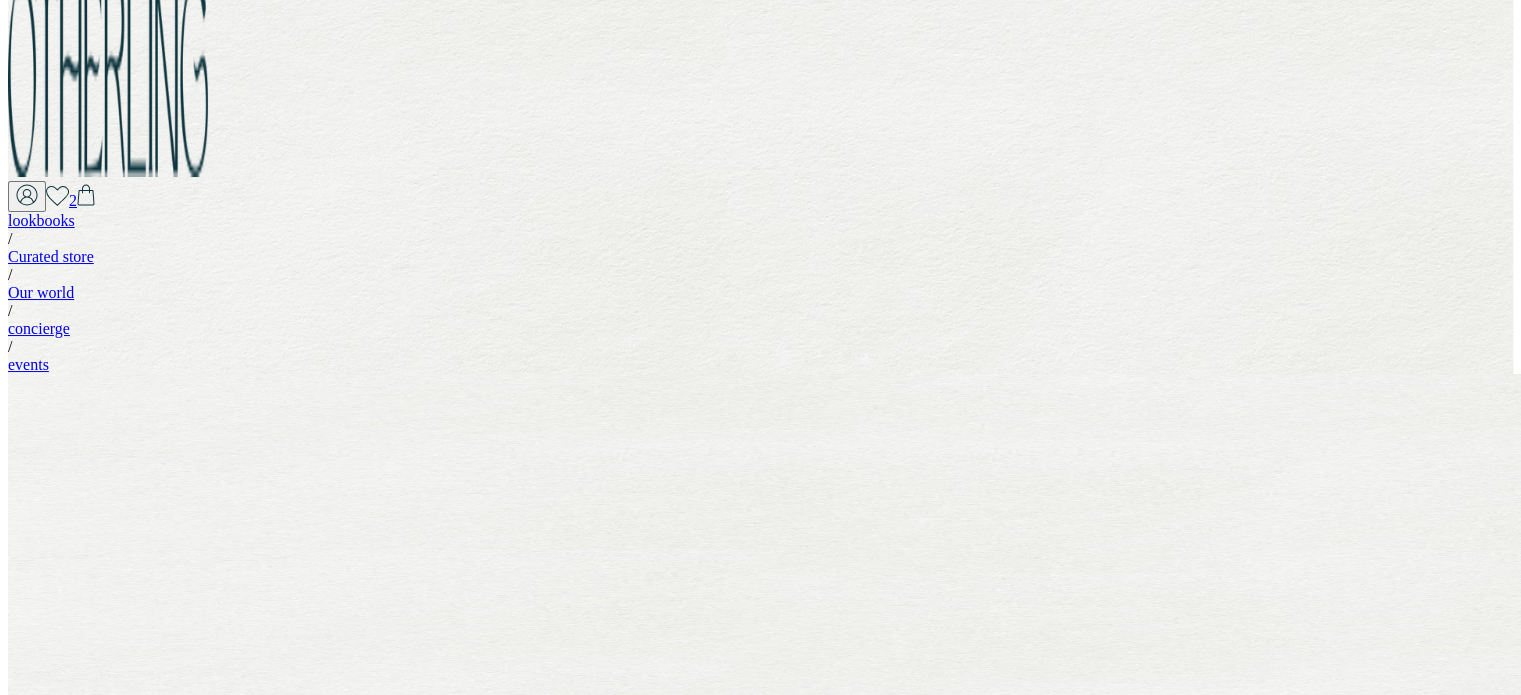 scroll, scrollTop: 0, scrollLeft: 0, axis: both 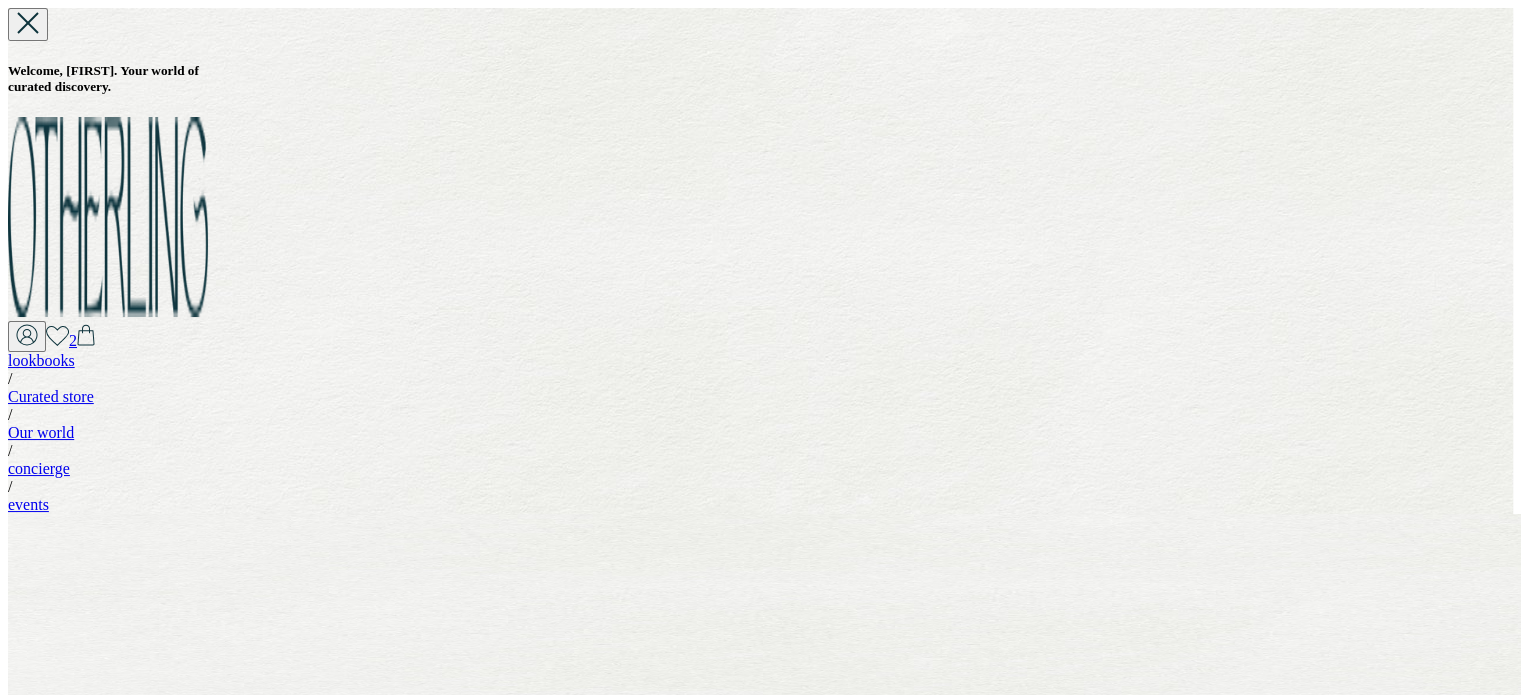 click on "Accessories" at bounding box center [86, 1121] 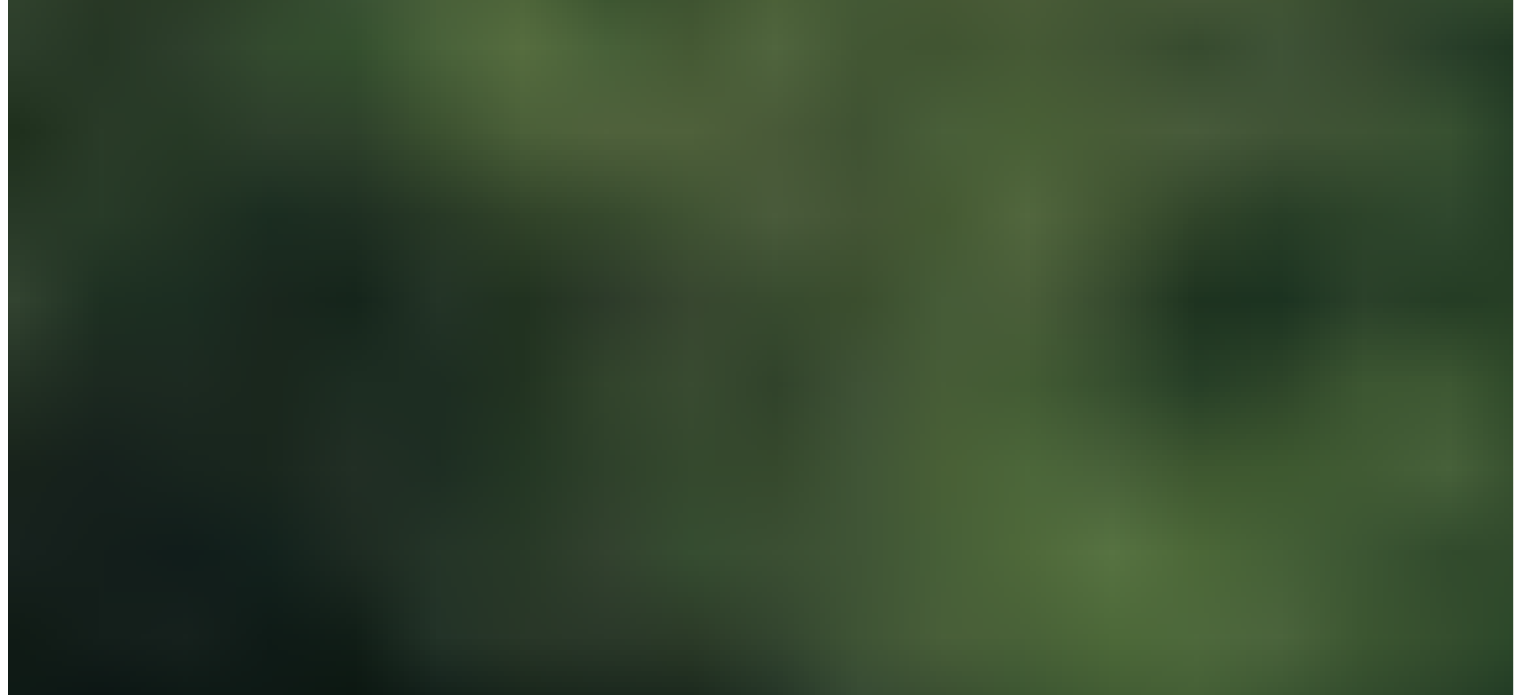 scroll, scrollTop: 7532, scrollLeft: 0, axis: vertical 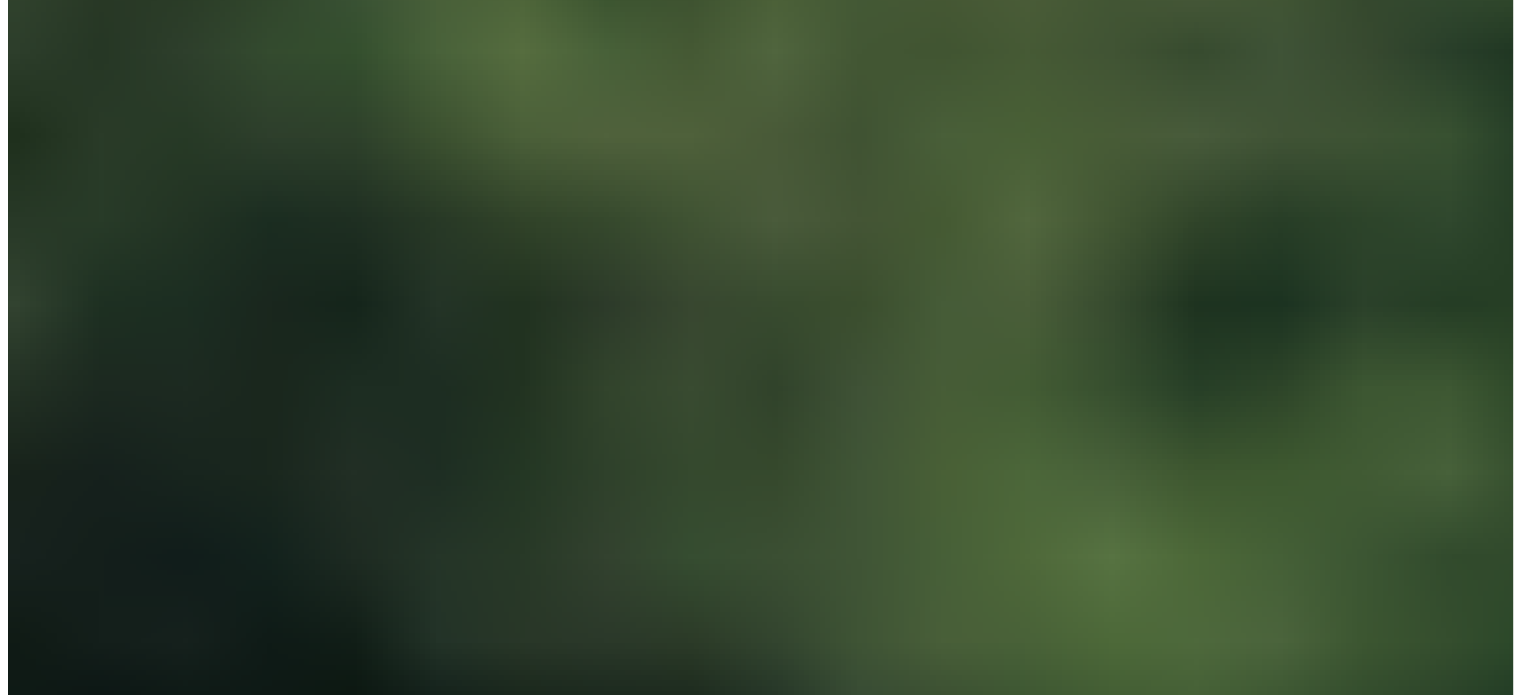 click at bounding box center [95, 20461] 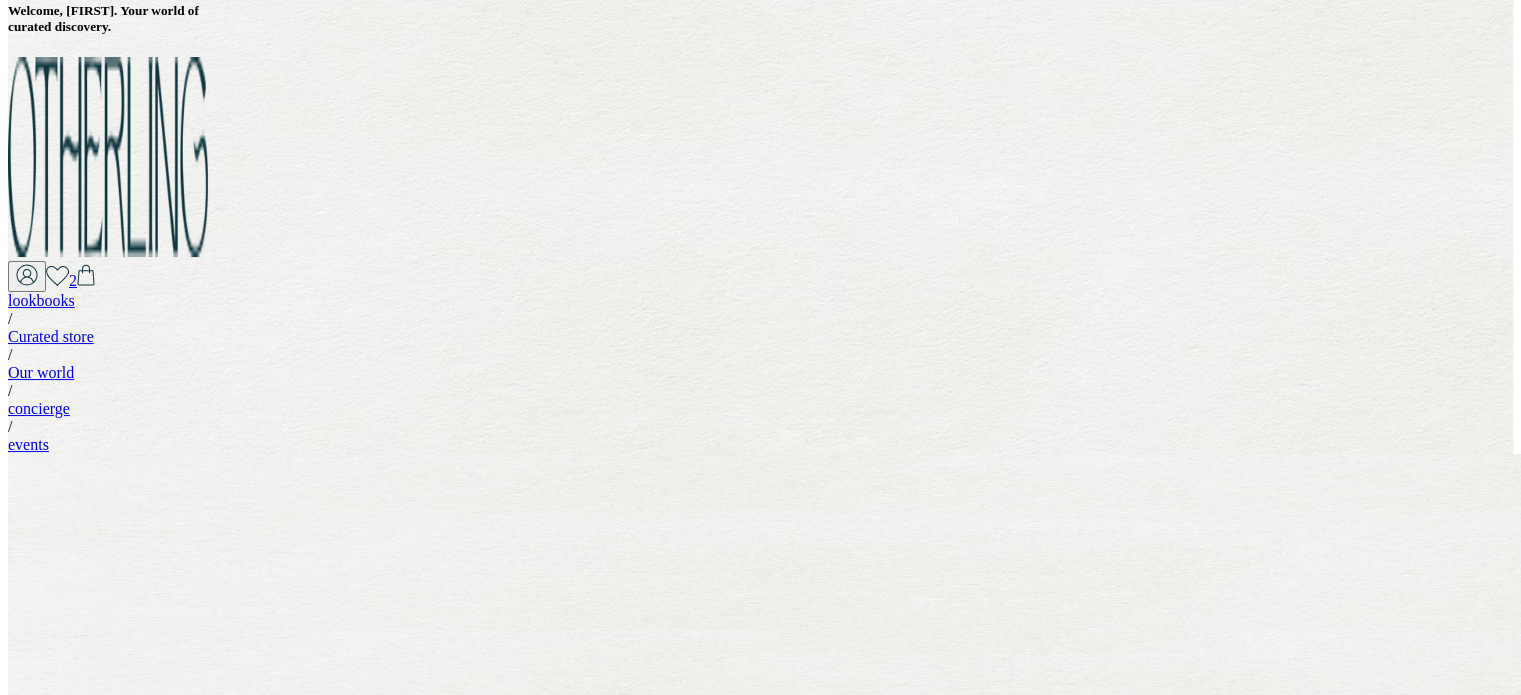 scroll, scrollTop: 55, scrollLeft: 0, axis: vertical 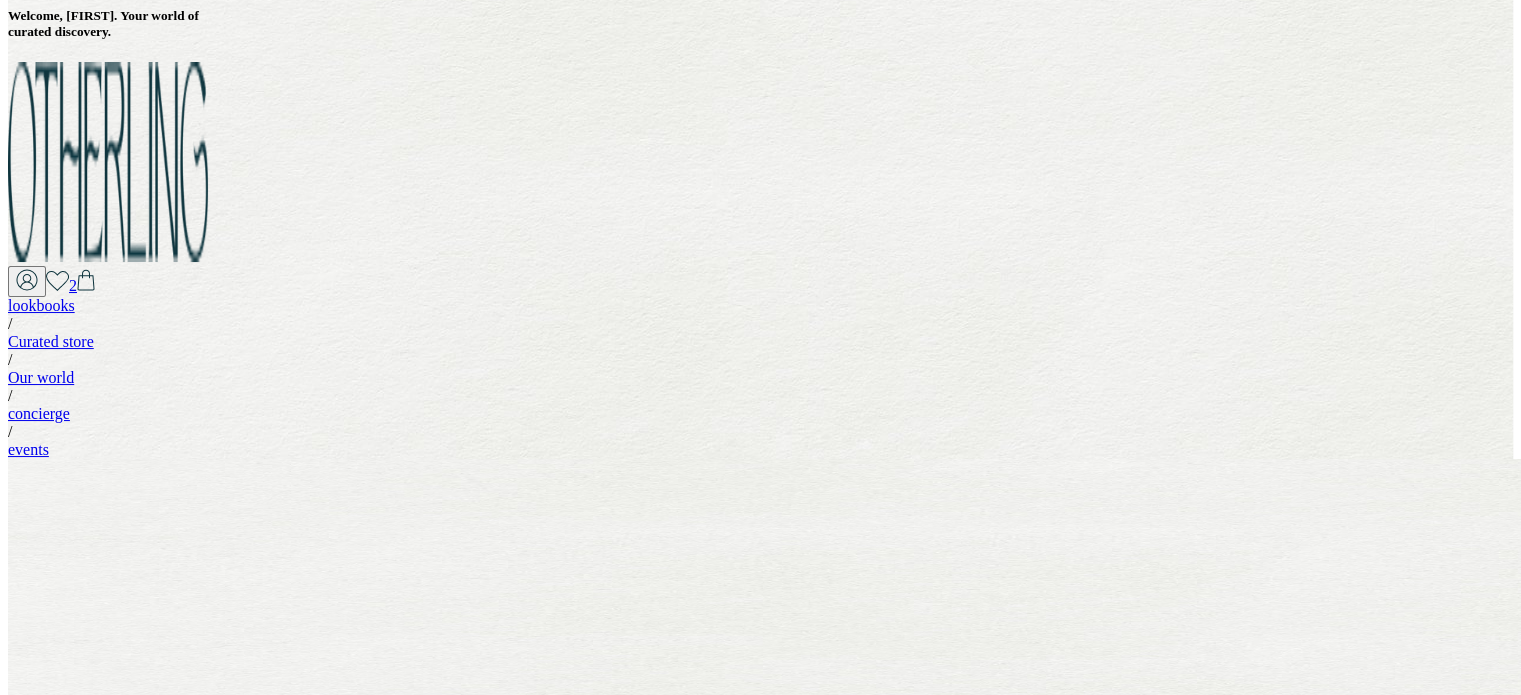 click at bounding box center [760, 1871] 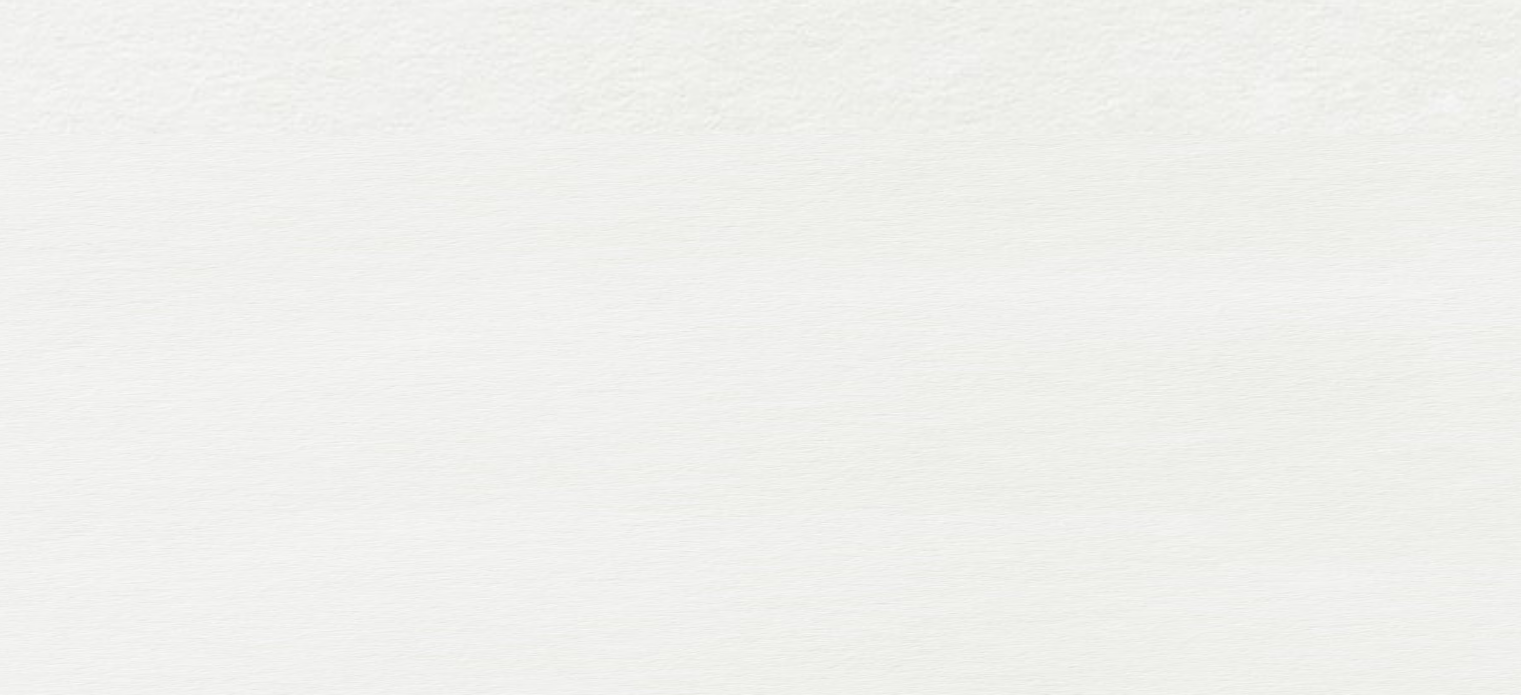 scroll, scrollTop: 279, scrollLeft: 0, axis: vertical 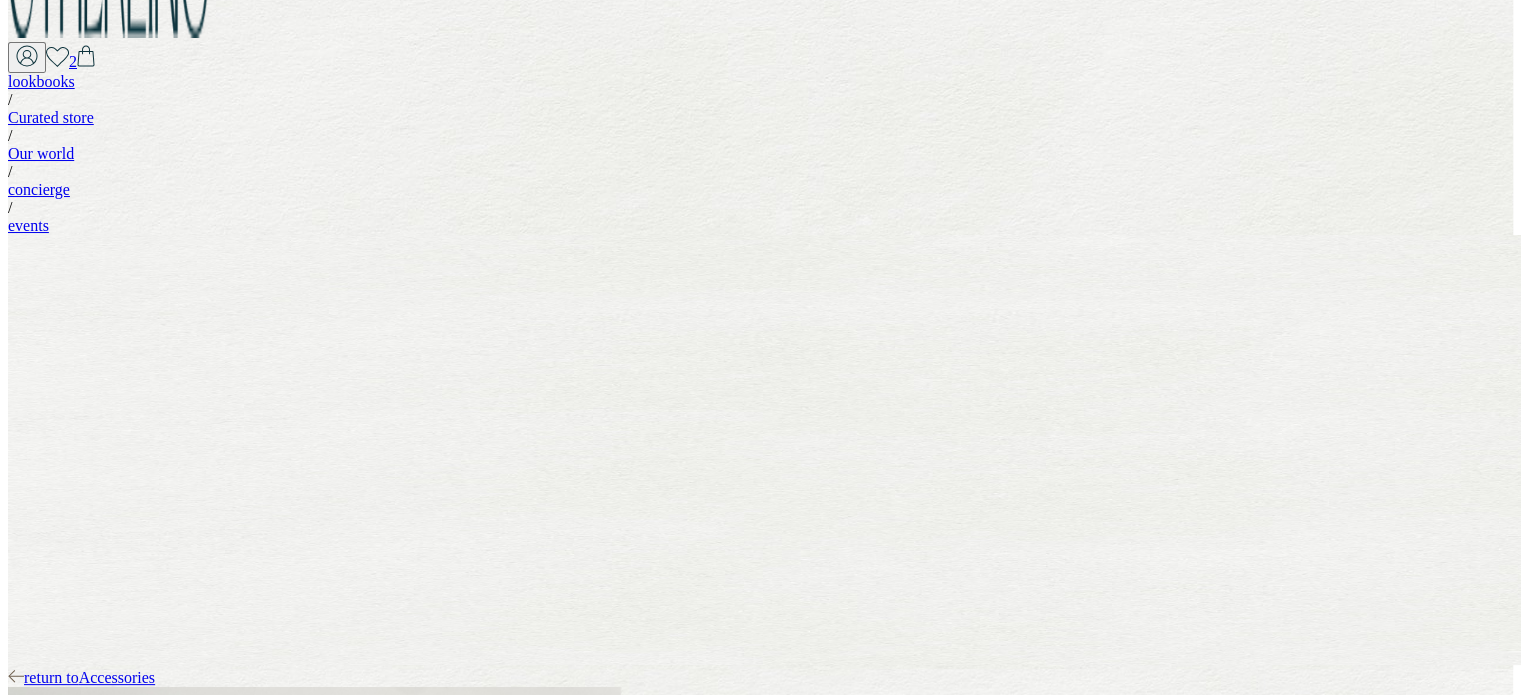 click at bounding box center (760, 1878) 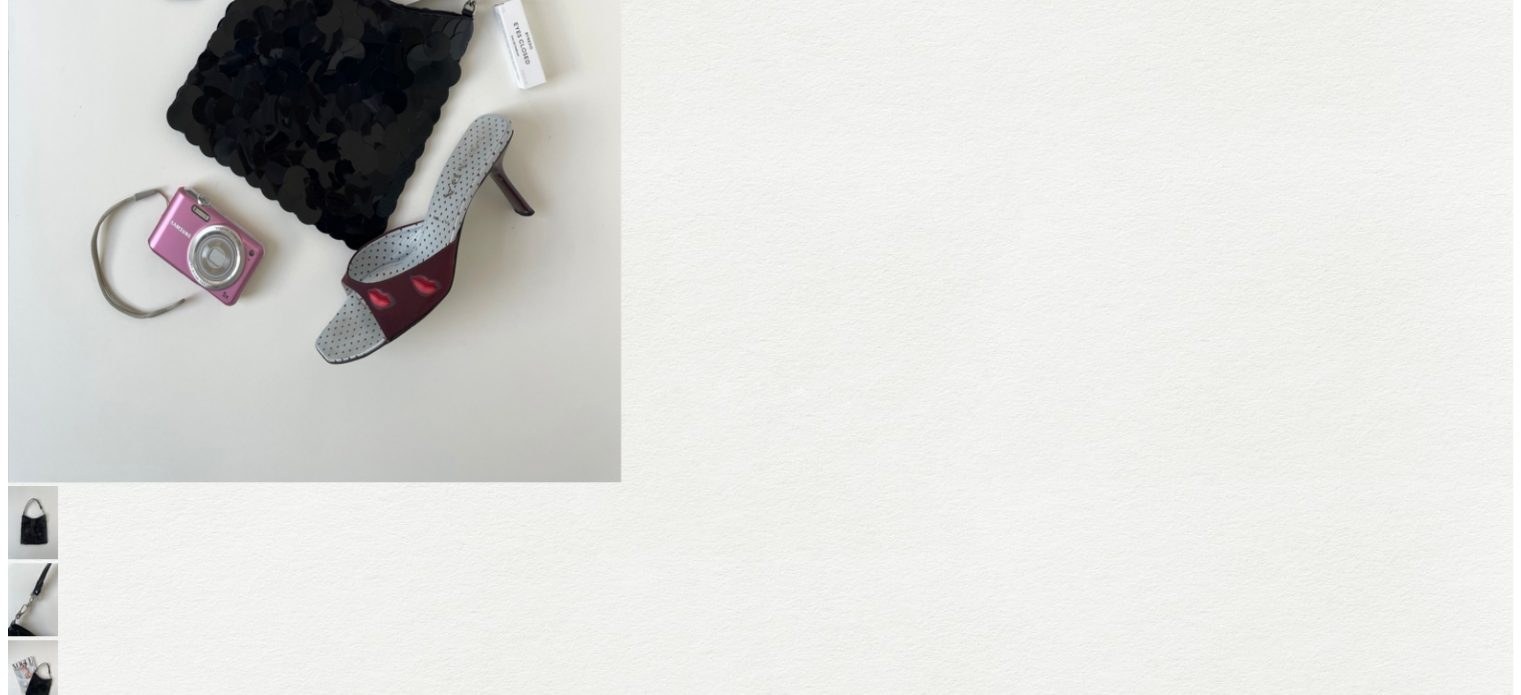 scroll, scrollTop: 1760, scrollLeft: 0, axis: vertical 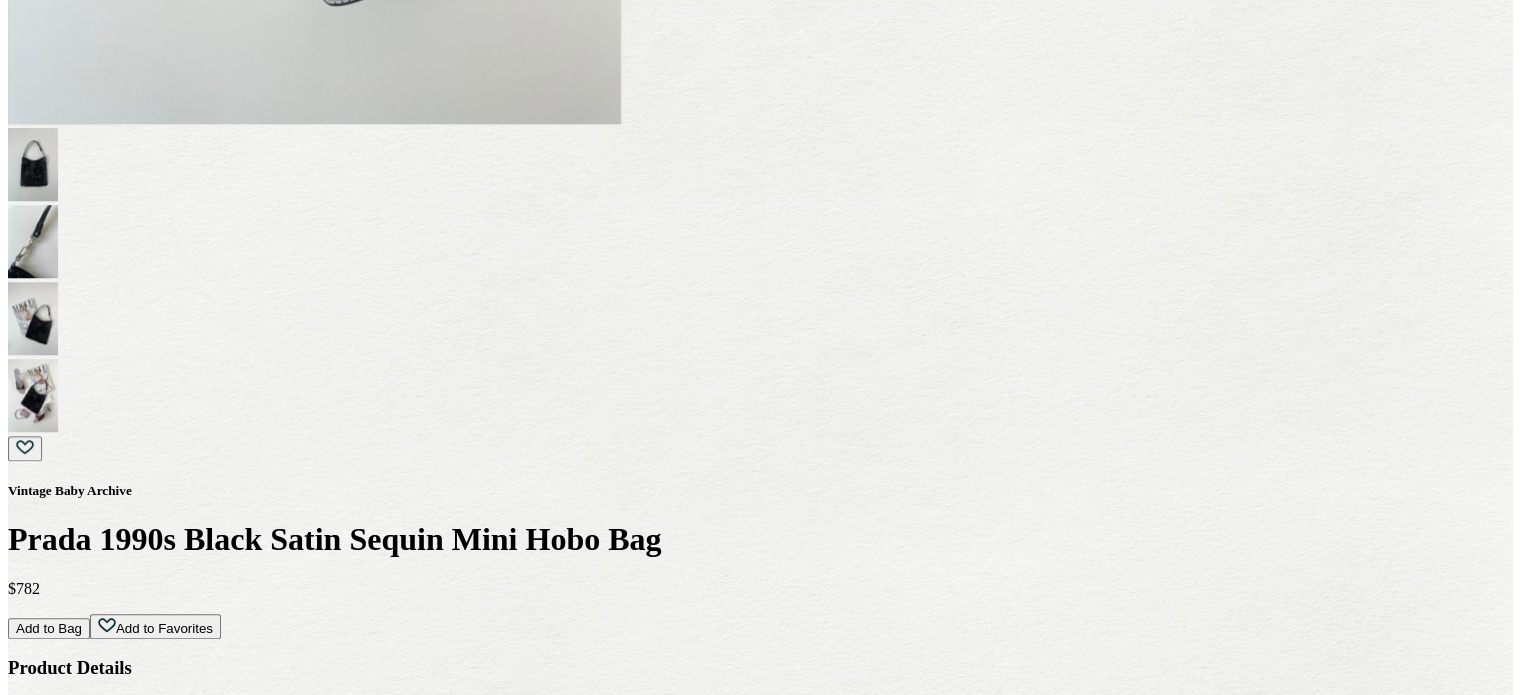 click on "Othermoods" at bounding box center (47, 1678) 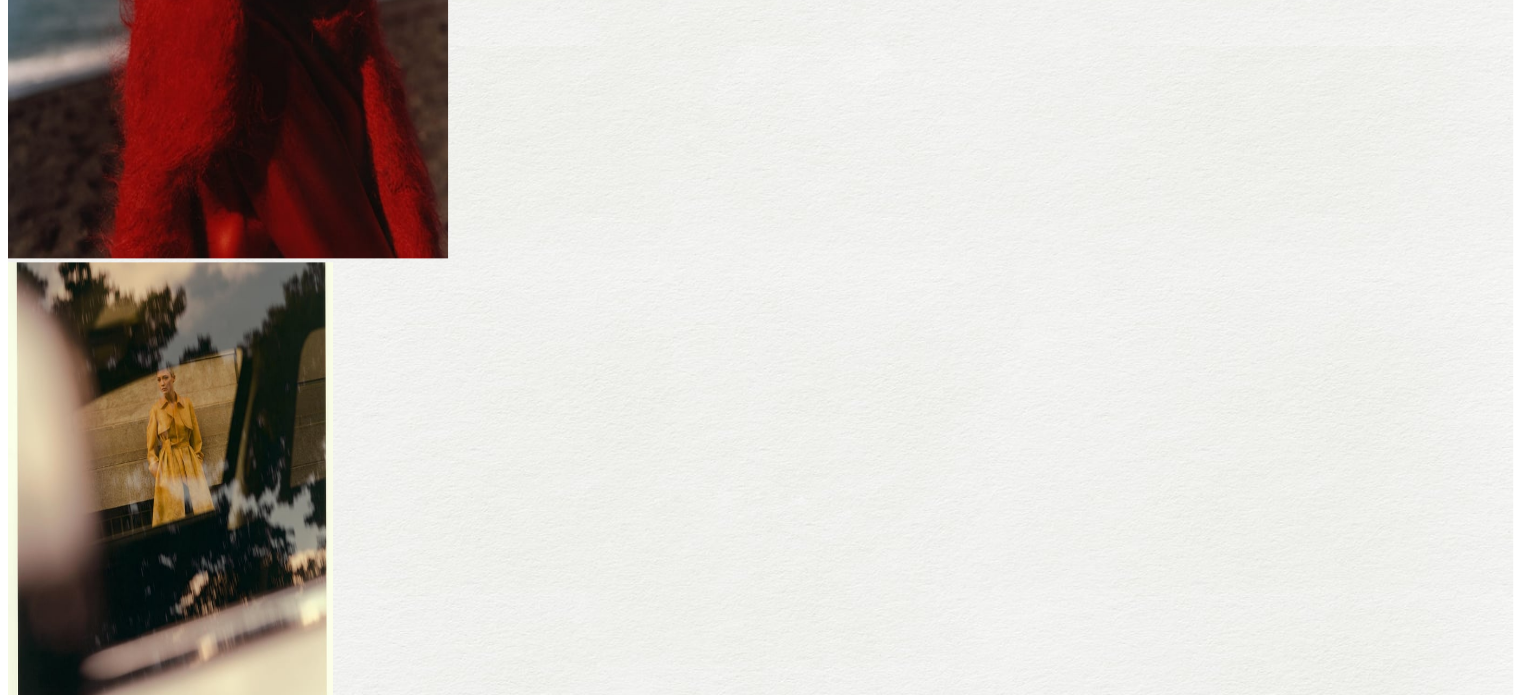 scroll, scrollTop: 2733, scrollLeft: 0, axis: vertical 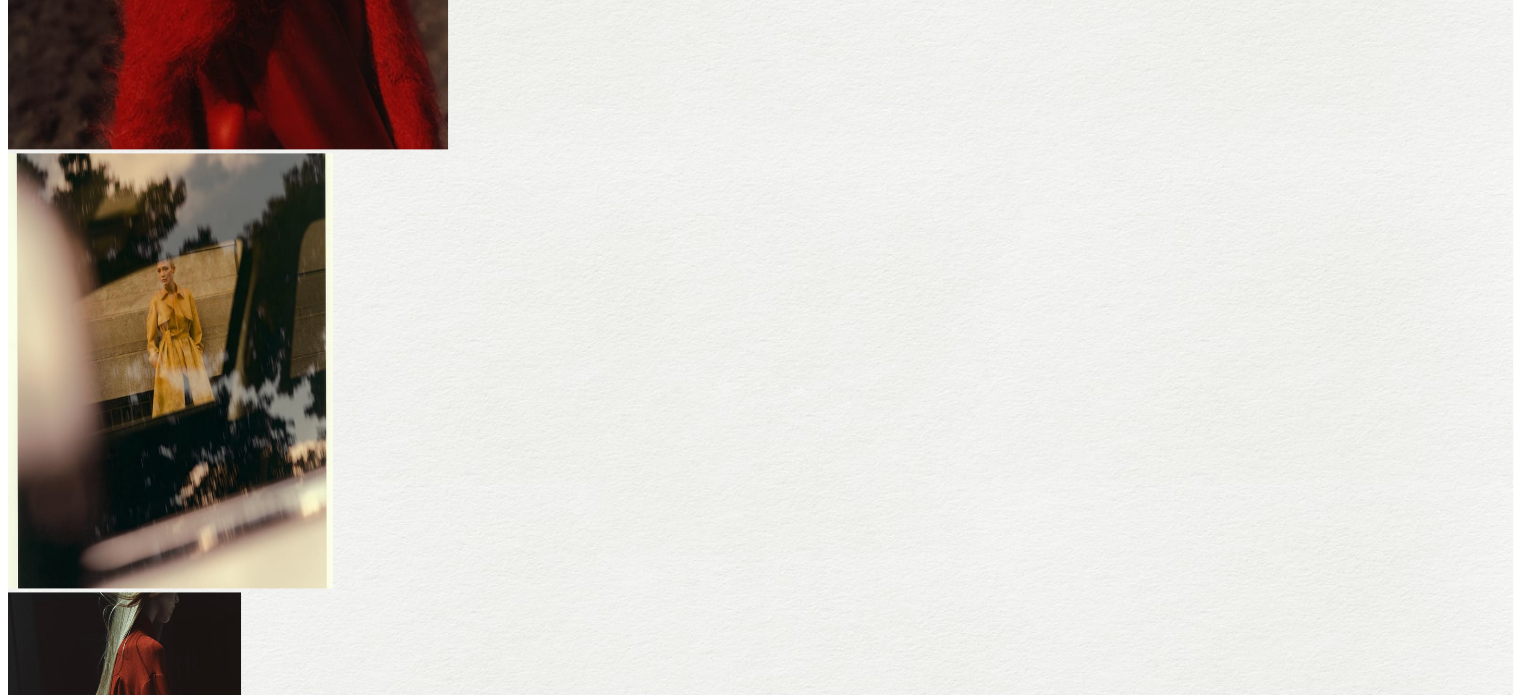 click on "Otherverse" at bounding box center [122, 2836] 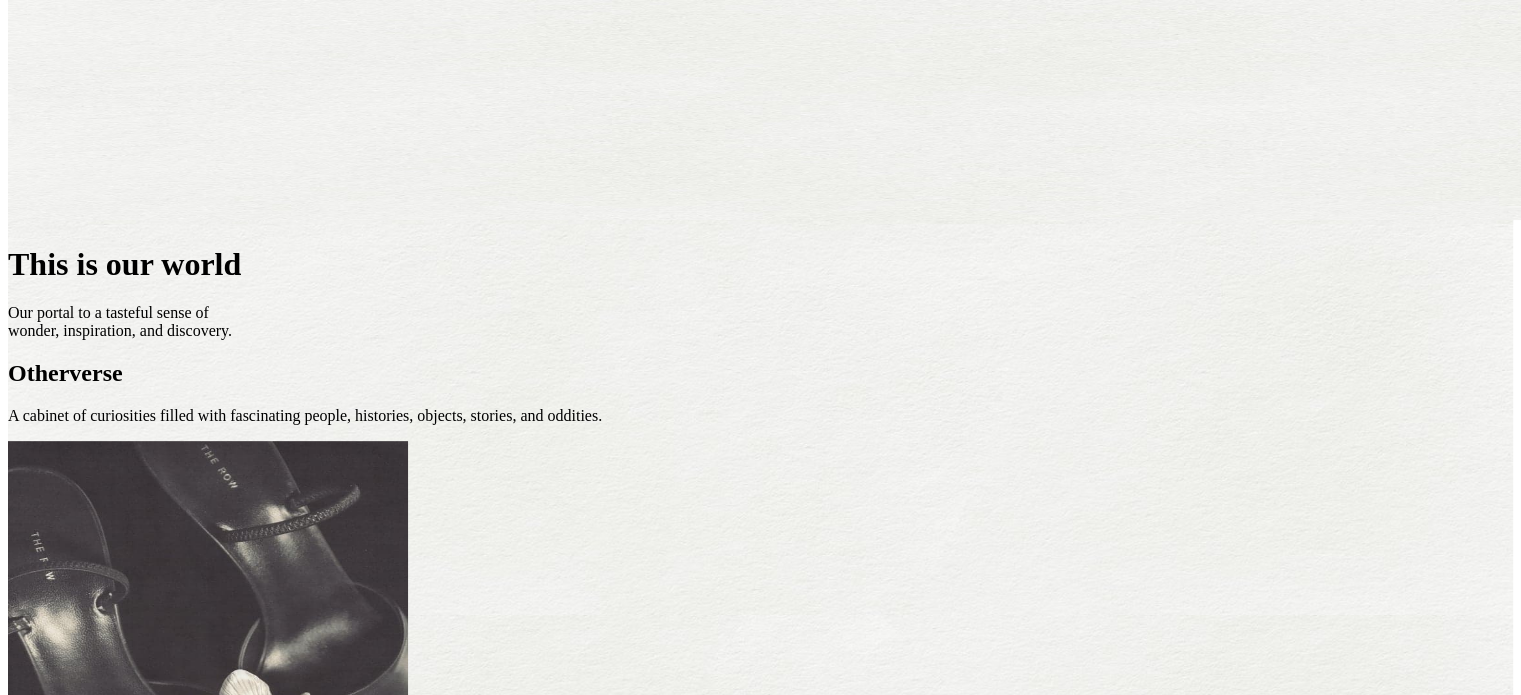 scroll, scrollTop: 800, scrollLeft: 0, axis: vertical 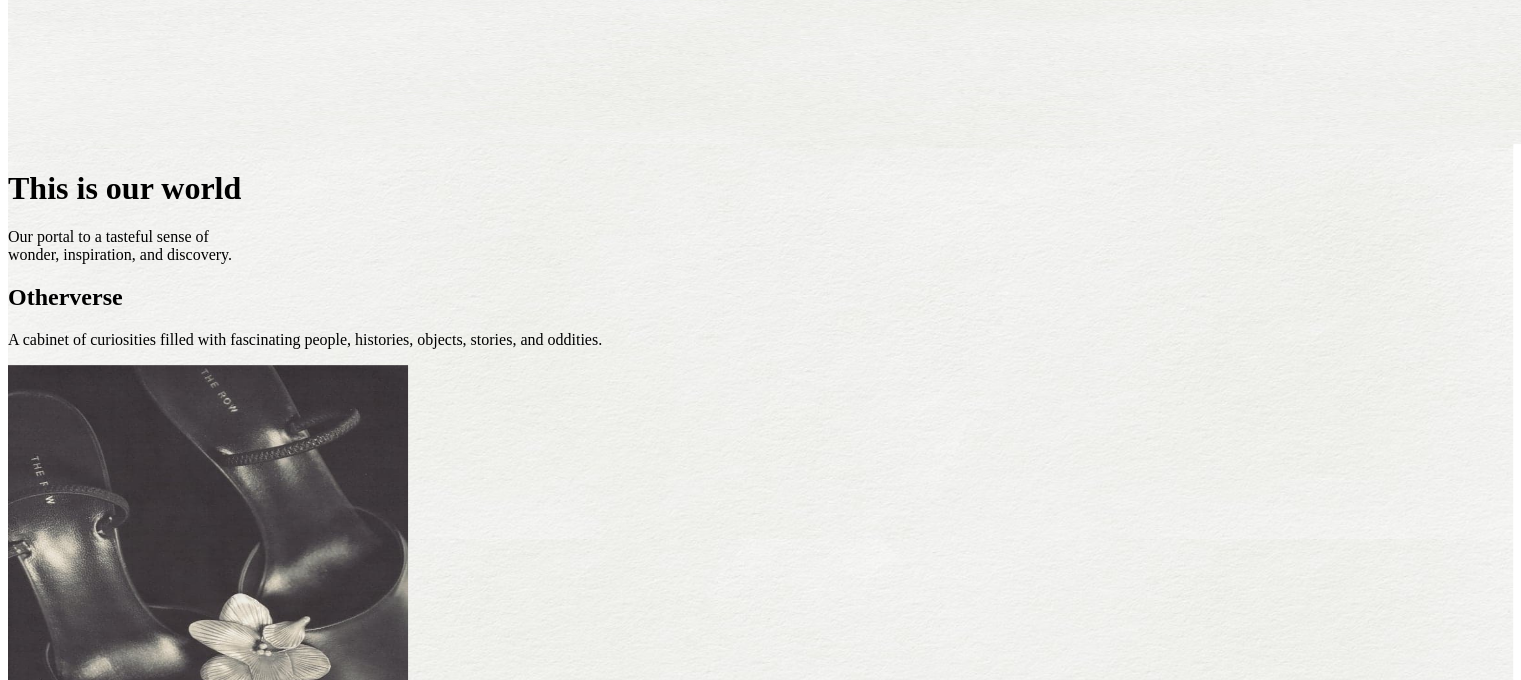 click on "[MONTH] [YEAR]" at bounding box center [760, 961] 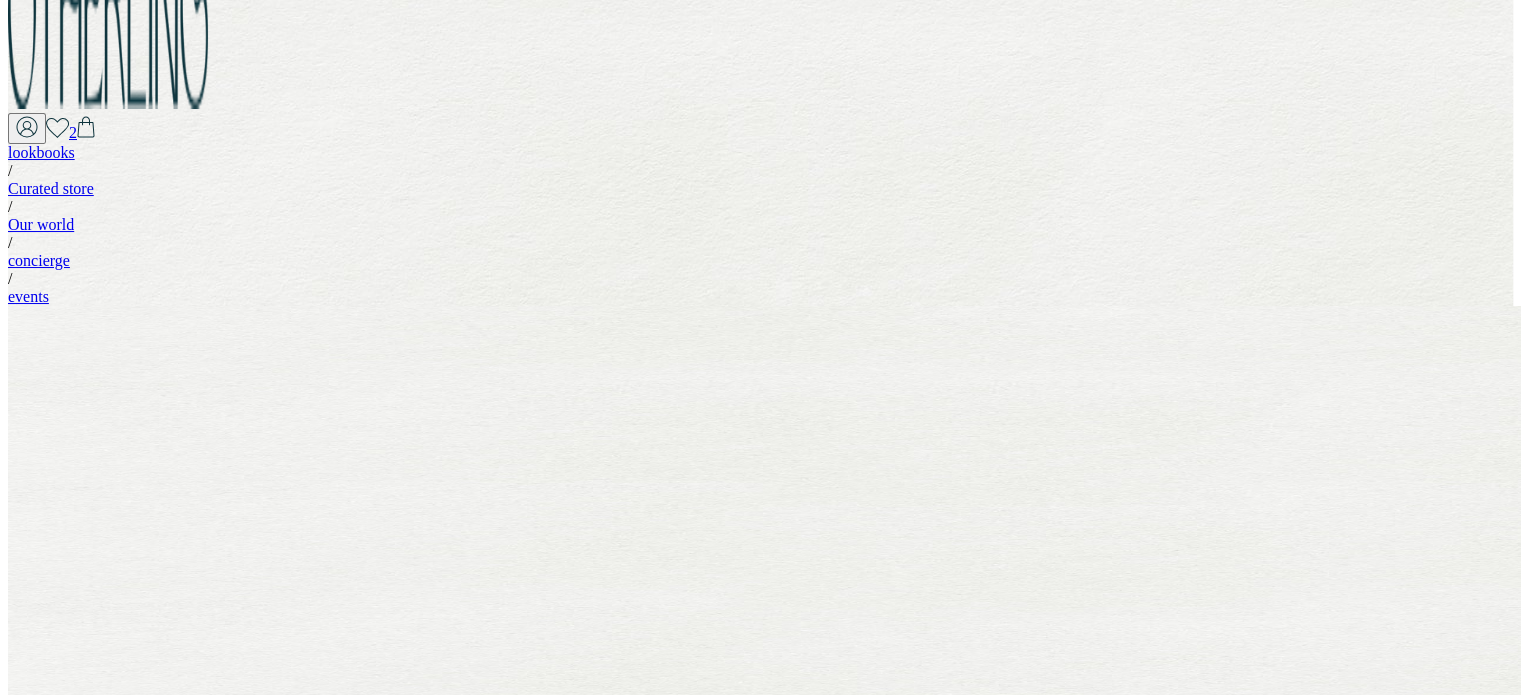 scroll, scrollTop: 0, scrollLeft: 0, axis: both 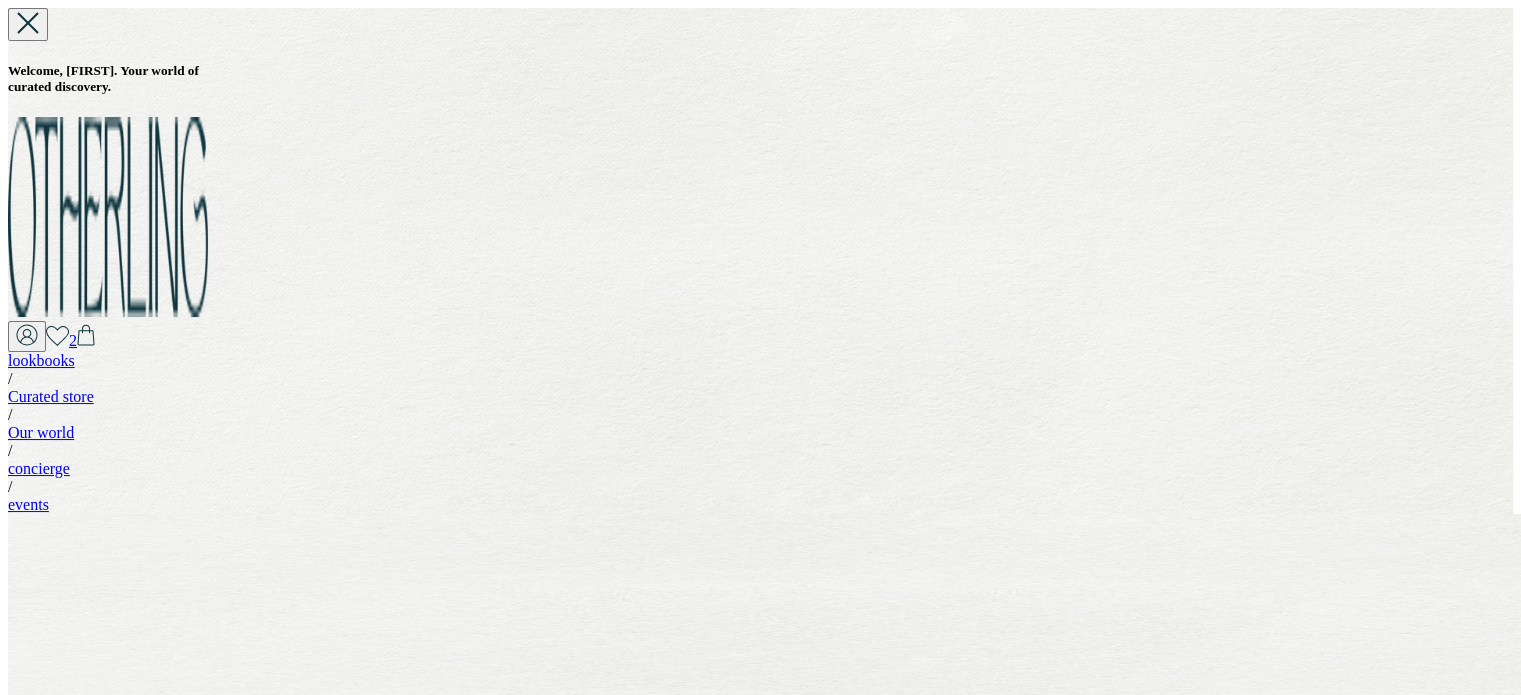 click on "[CITY]" at bounding box center [72, 1085] 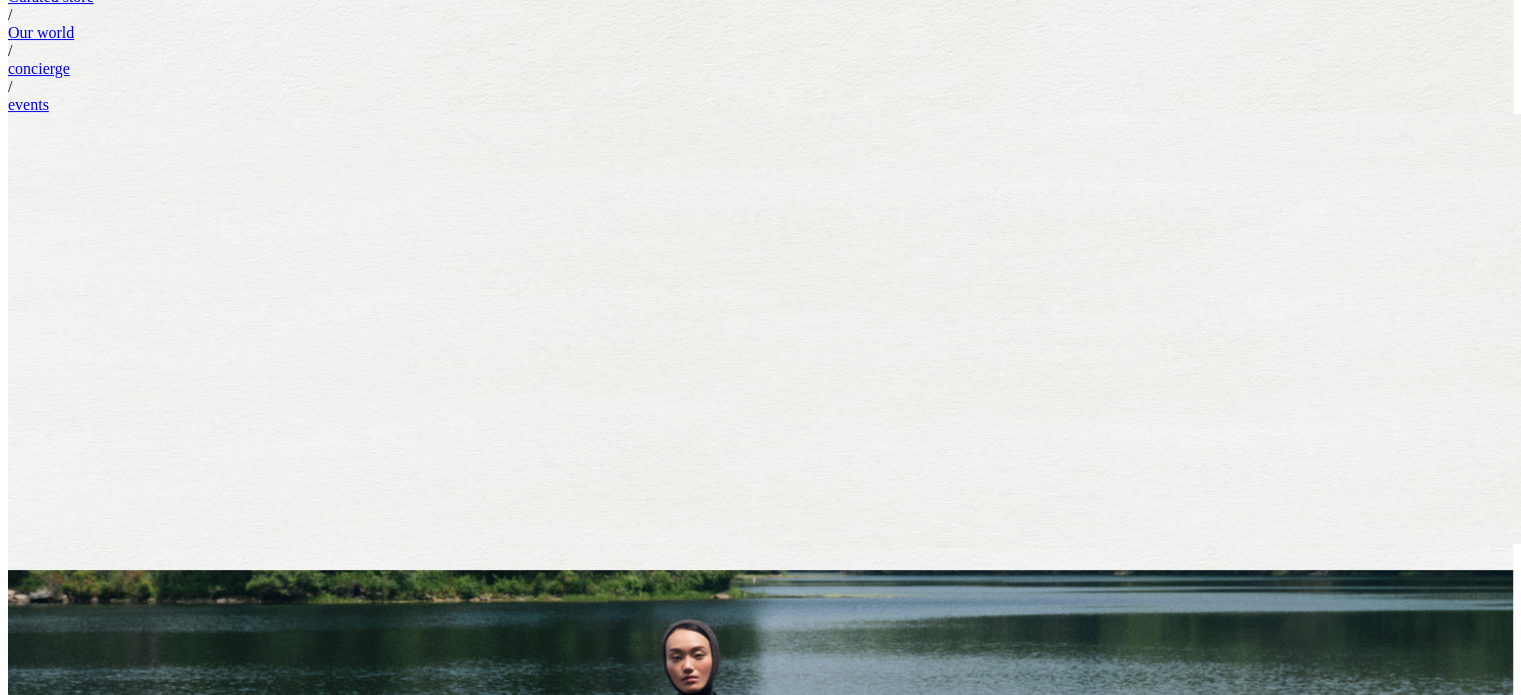 scroll, scrollTop: 400, scrollLeft: 0, axis: vertical 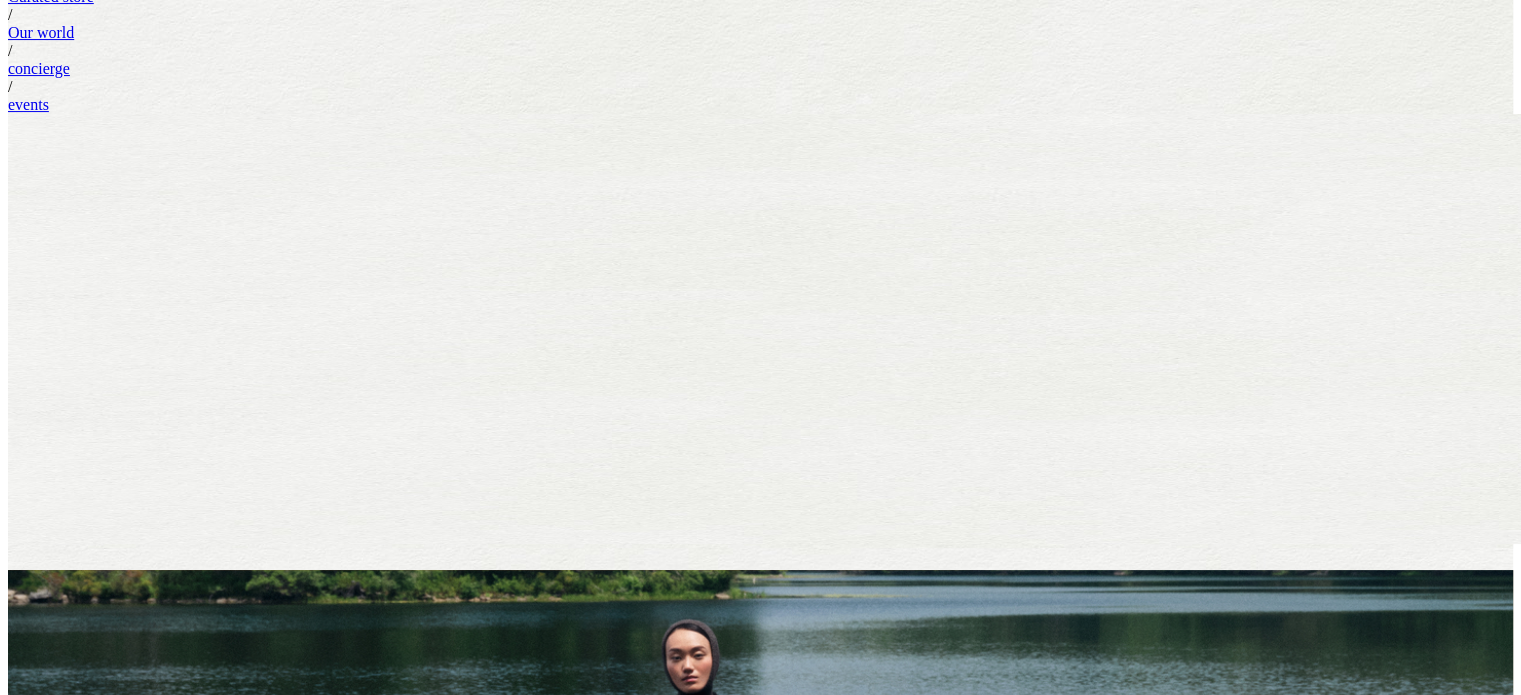 click on "[CITY]" at bounding box center [35, 672] 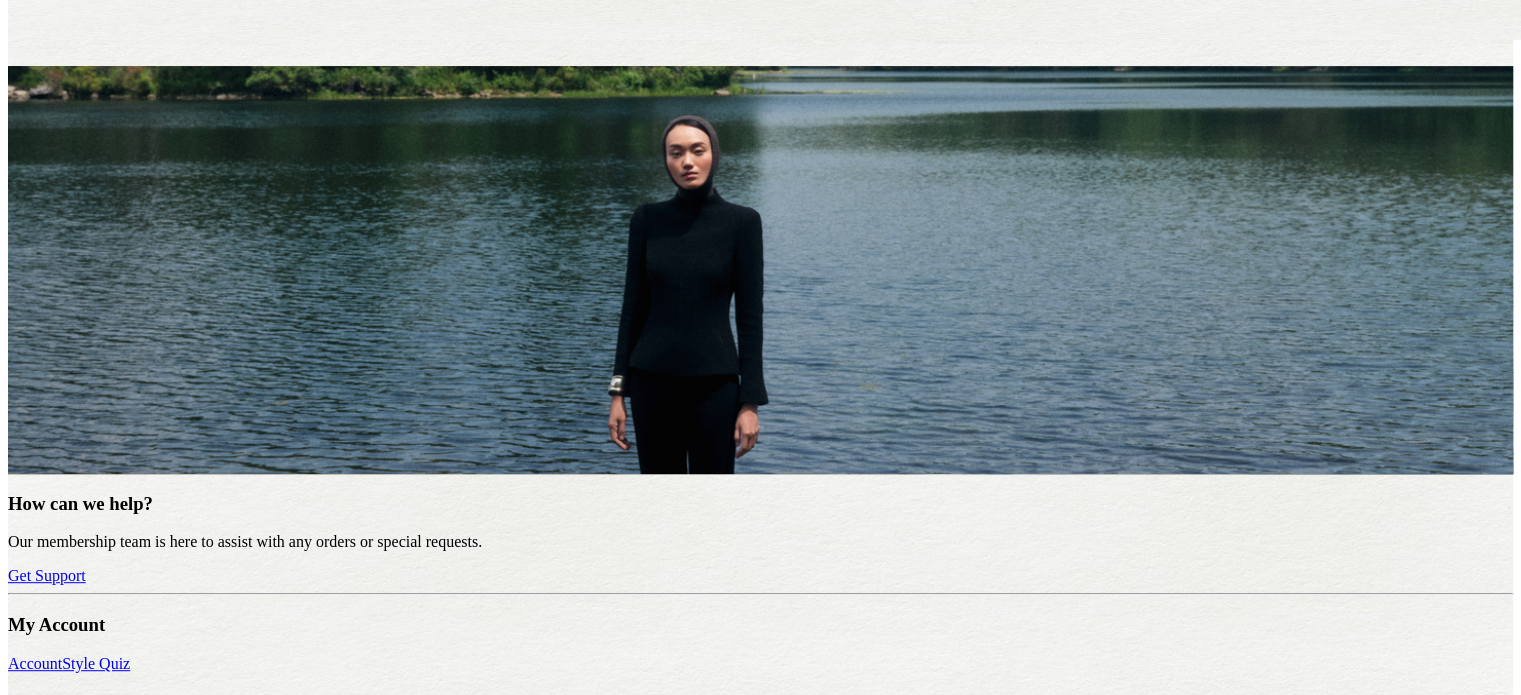 scroll, scrollTop: 904, scrollLeft: 0, axis: vertical 